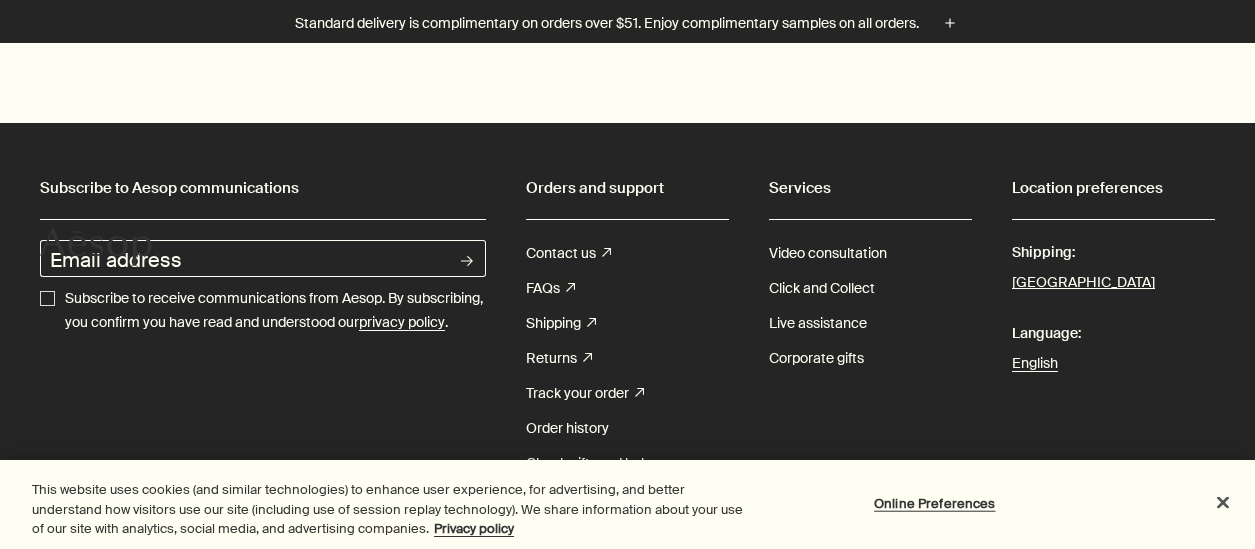 scroll, scrollTop: 459, scrollLeft: 0, axis: vertical 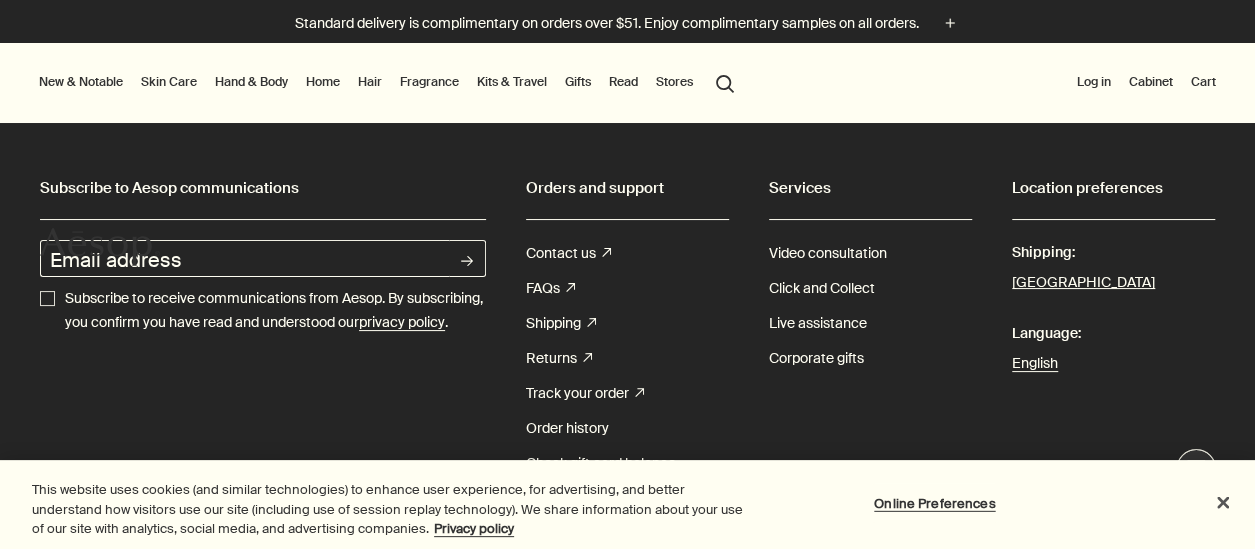 click at bounding box center [627, 549] 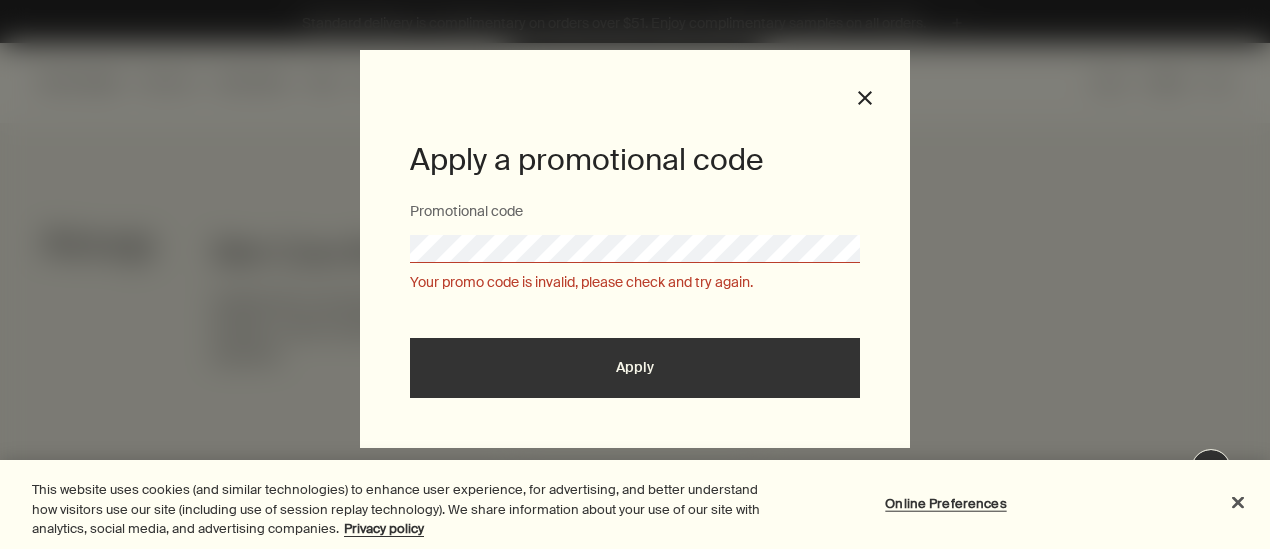 click at bounding box center (635, 549) 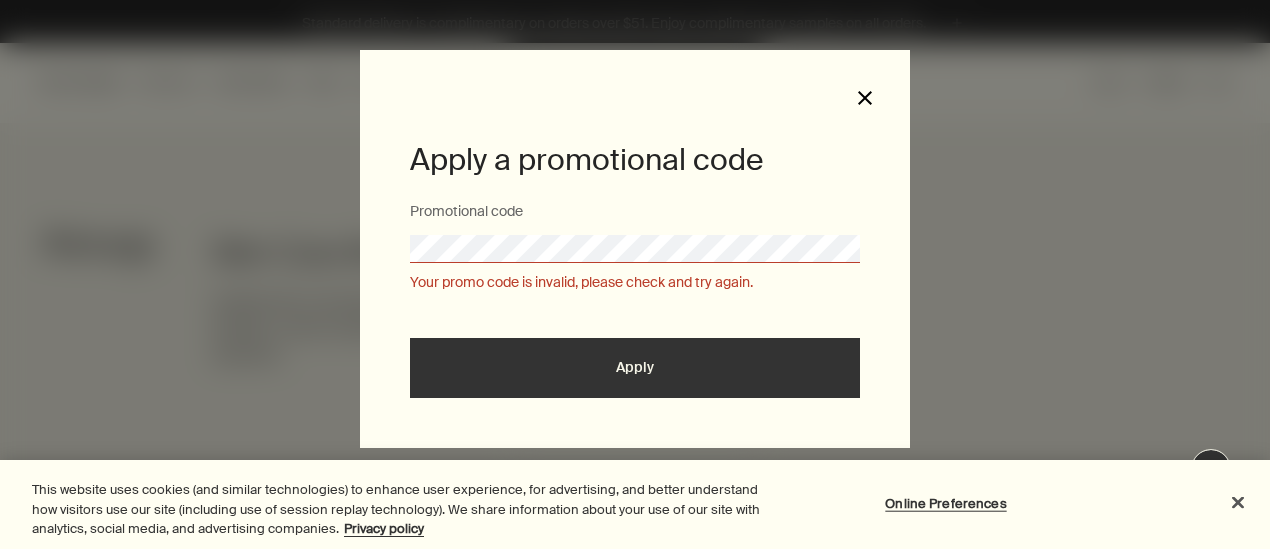 click on "close" at bounding box center [865, 98] 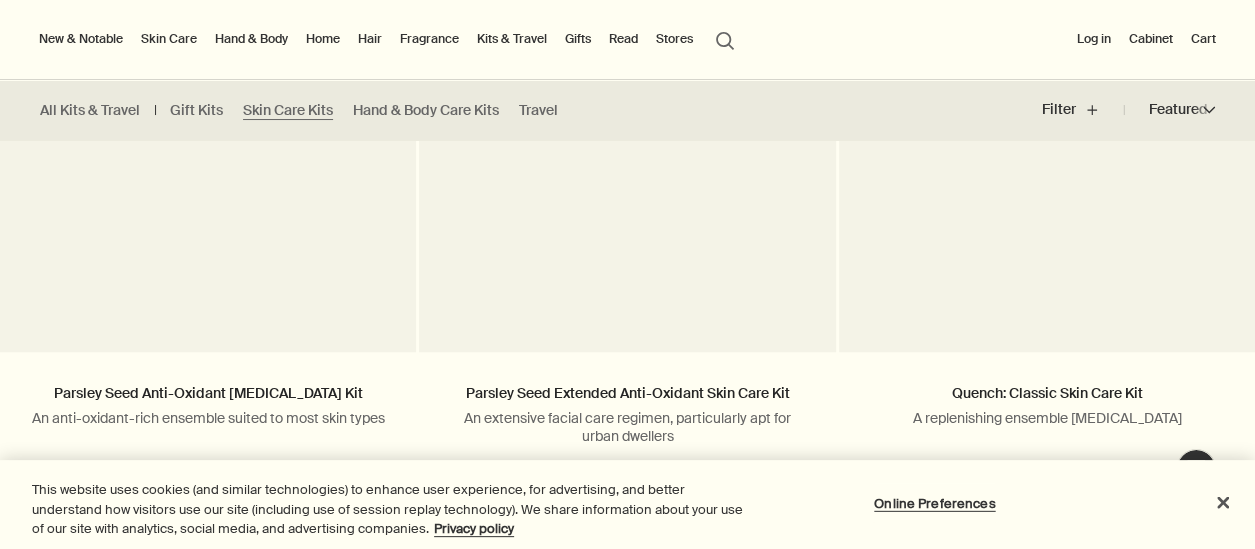scroll, scrollTop: 728, scrollLeft: 0, axis: vertical 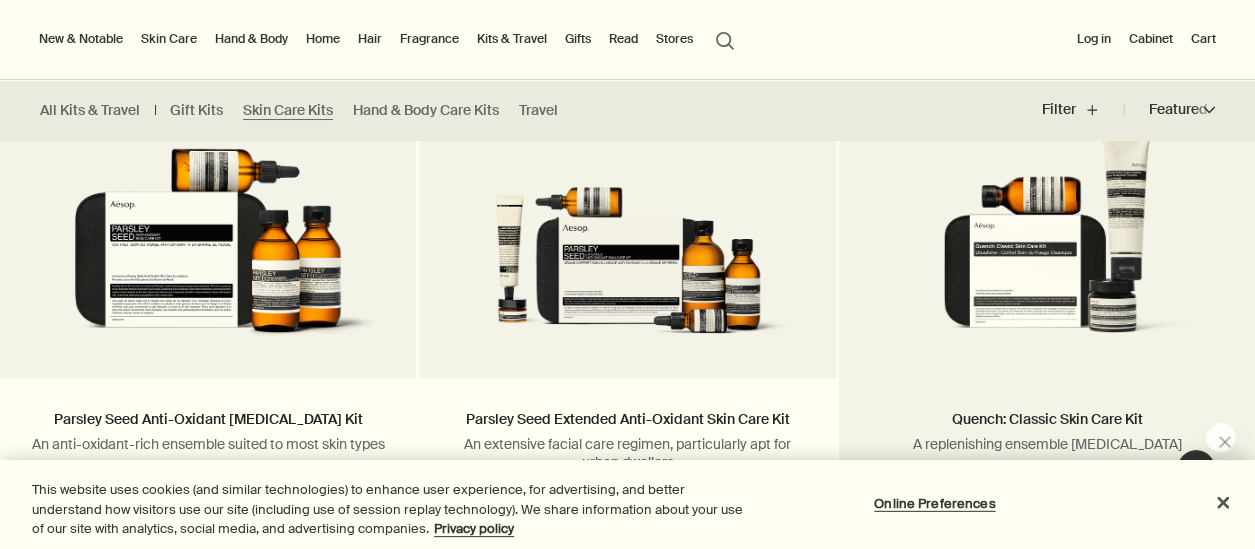 click at bounding box center [1047, 240] 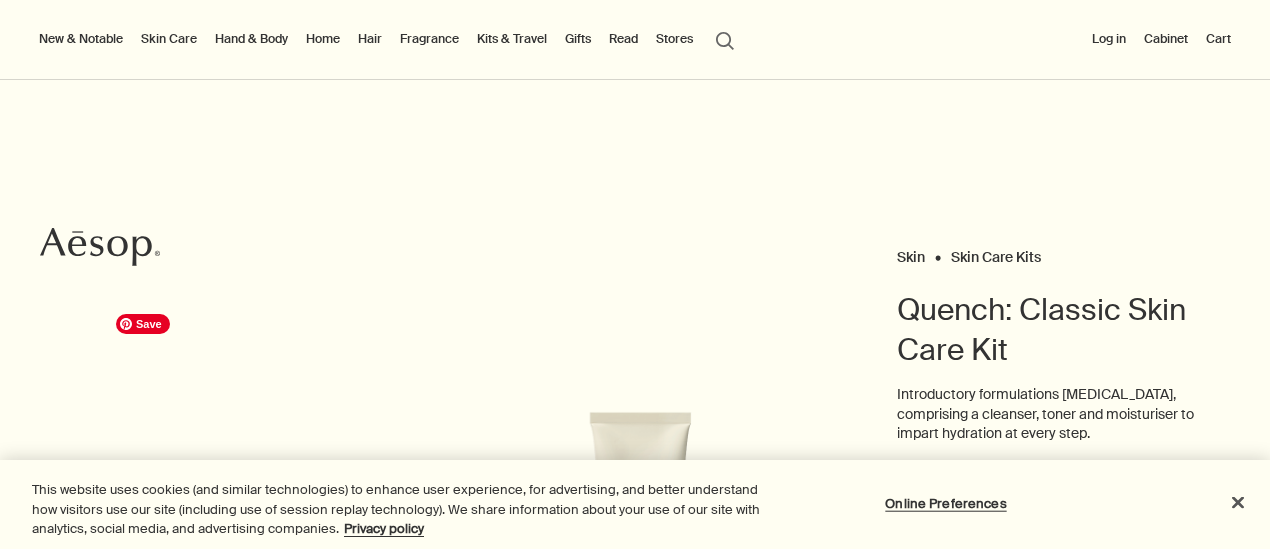 scroll, scrollTop: 0, scrollLeft: 0, axis: both 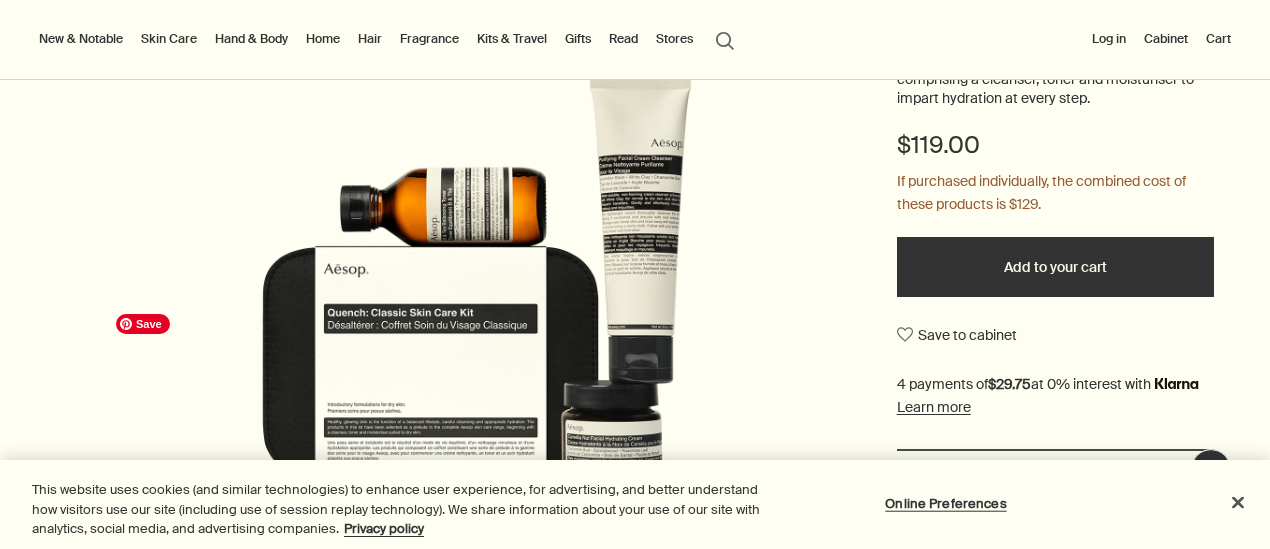 click on "Gifts" at bounding box center [578, 39] 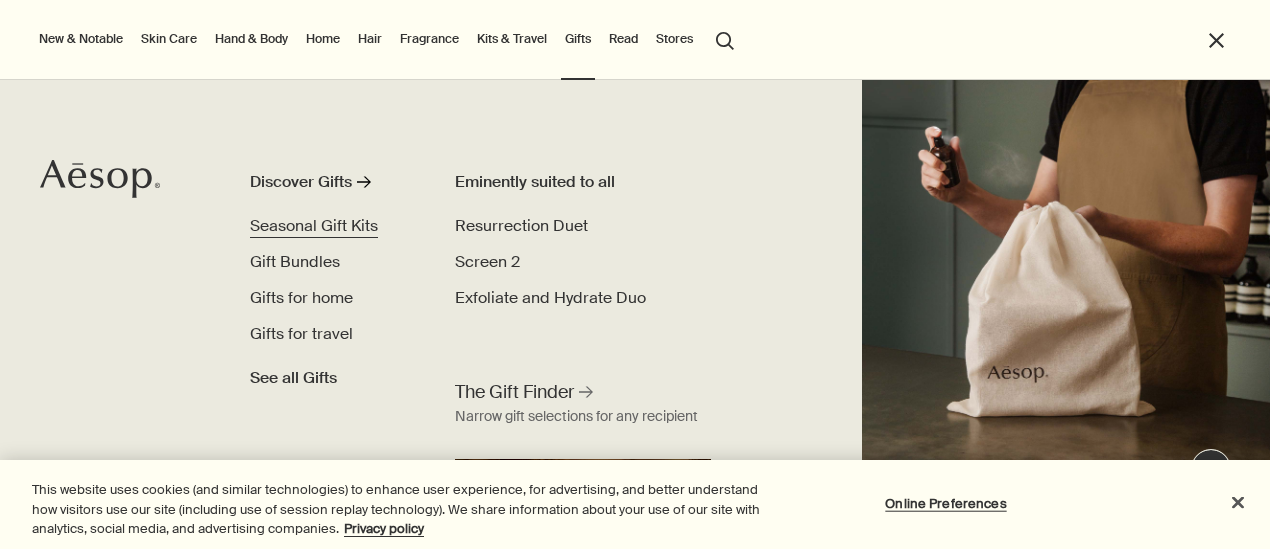 click on "Seasonal Gift Kits" at bounding box center [314, 225] 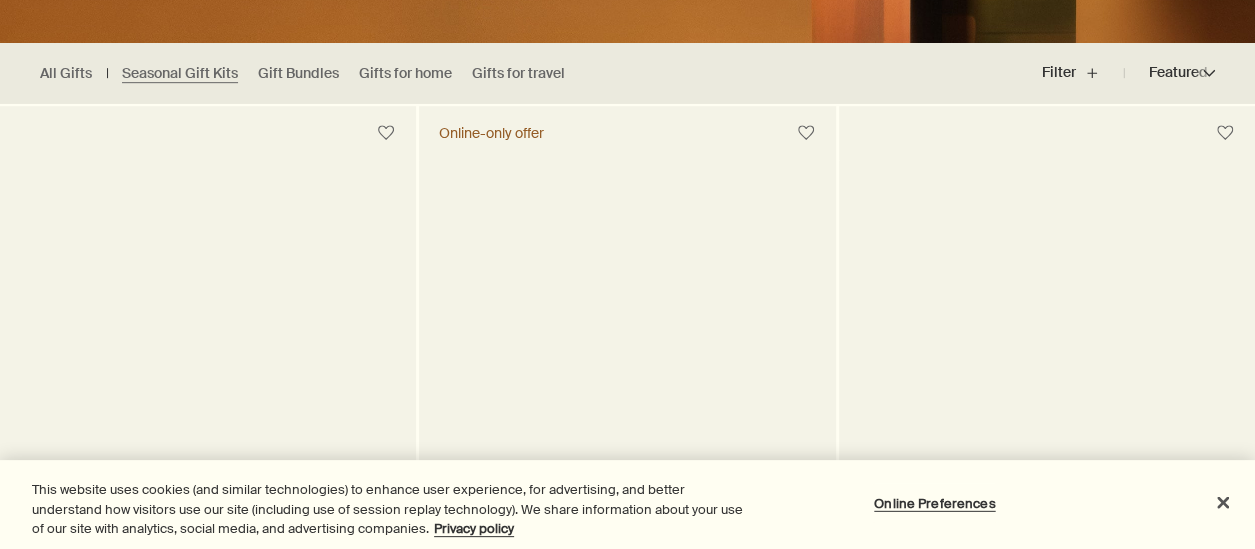 scroll, scrollTop: 530, scrollLeft: 0, axis: vertical 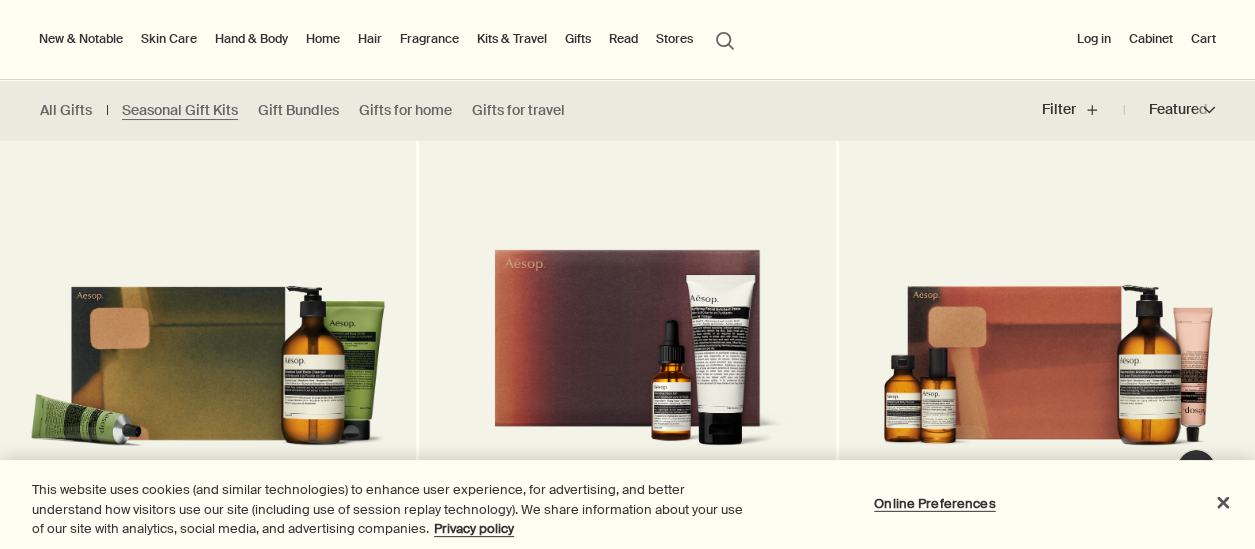 click on "Skin Care" at bounding box center [169, 39] 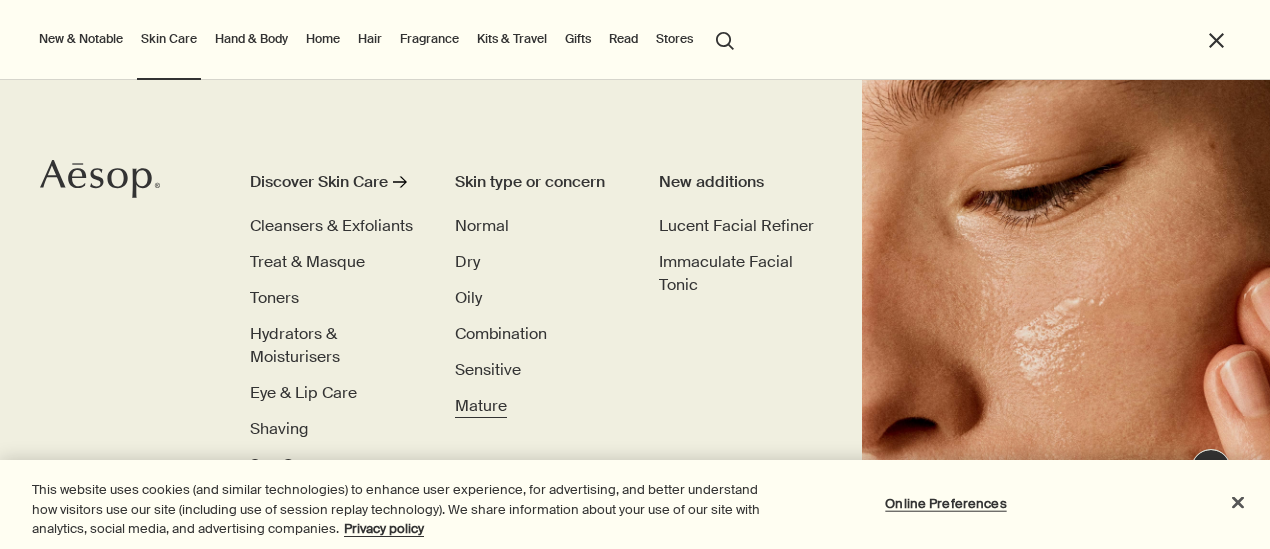 click on "Mature" at bounding box center (481, 405) 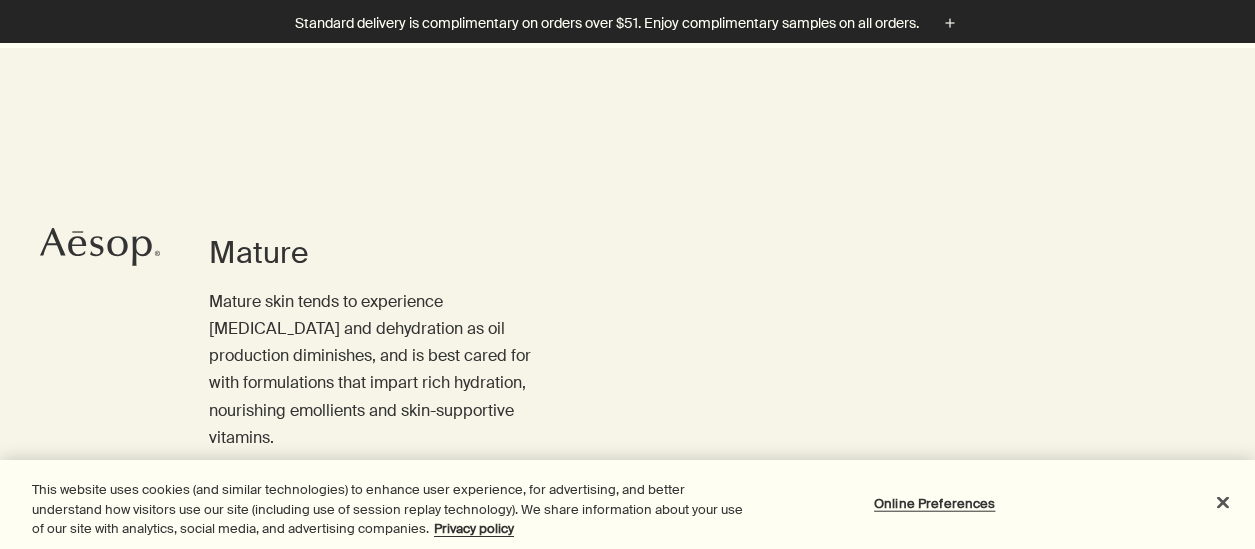 scroll, scrollTop: 460, scrollLeft: 0, axis: vertical 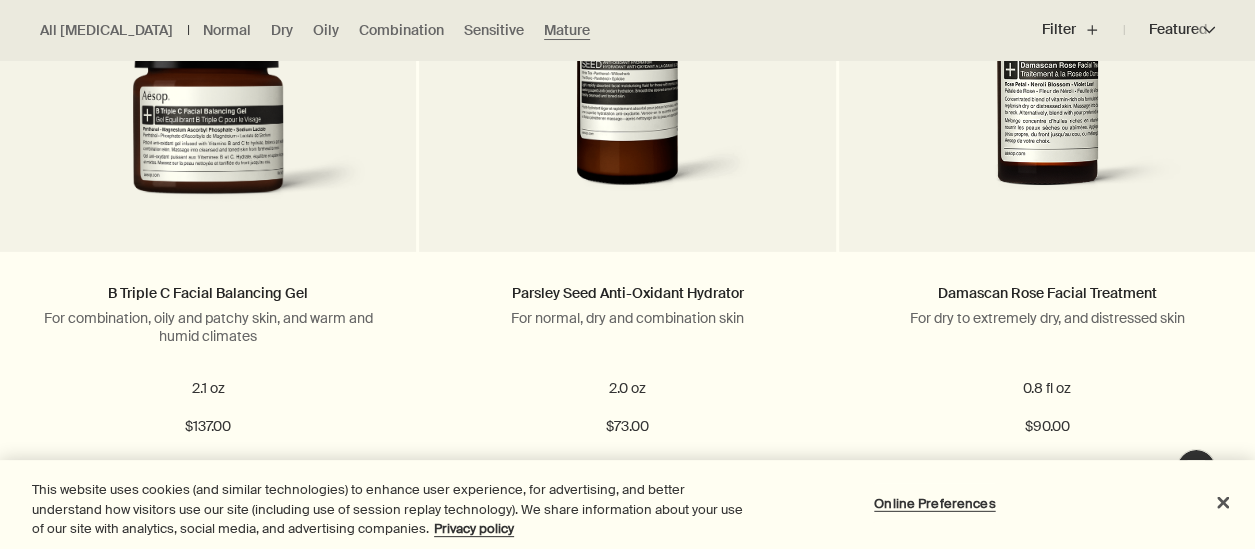click at bounding box center (208, 559) 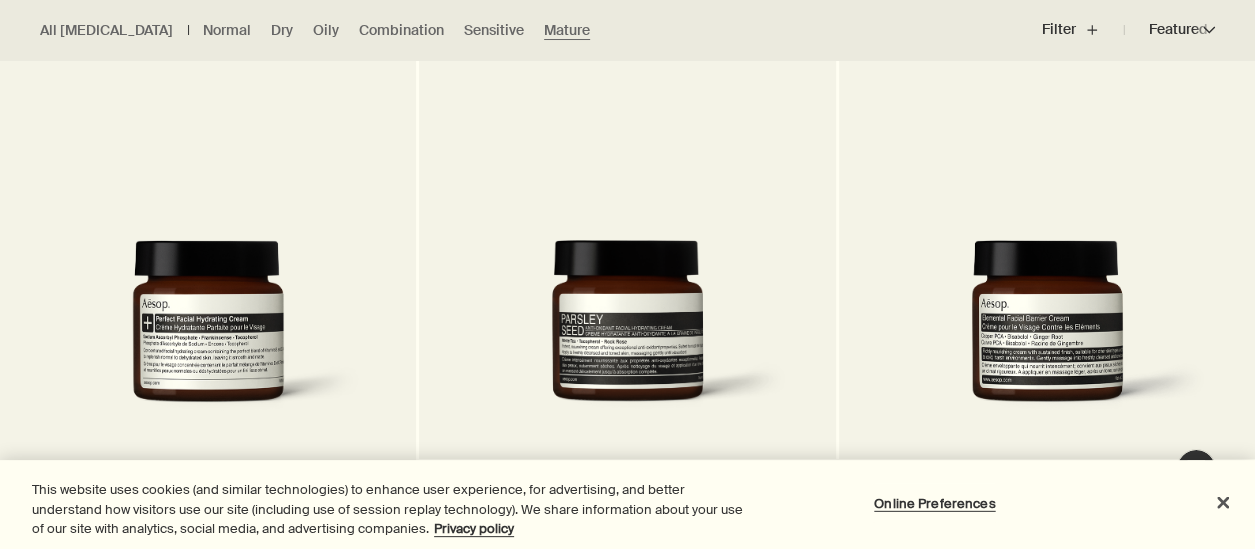scroll, scrollTop: 3648, scrollLeft: 0, axis: vertical 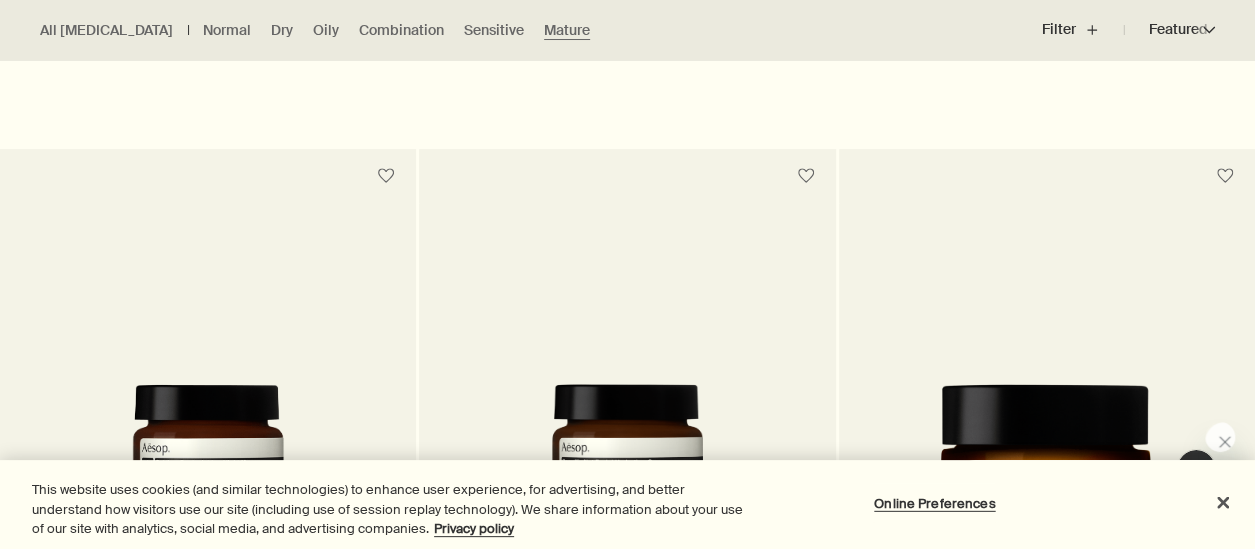 click on "Sublime Replenishing Night Masque" at bounding box center (208, 644) 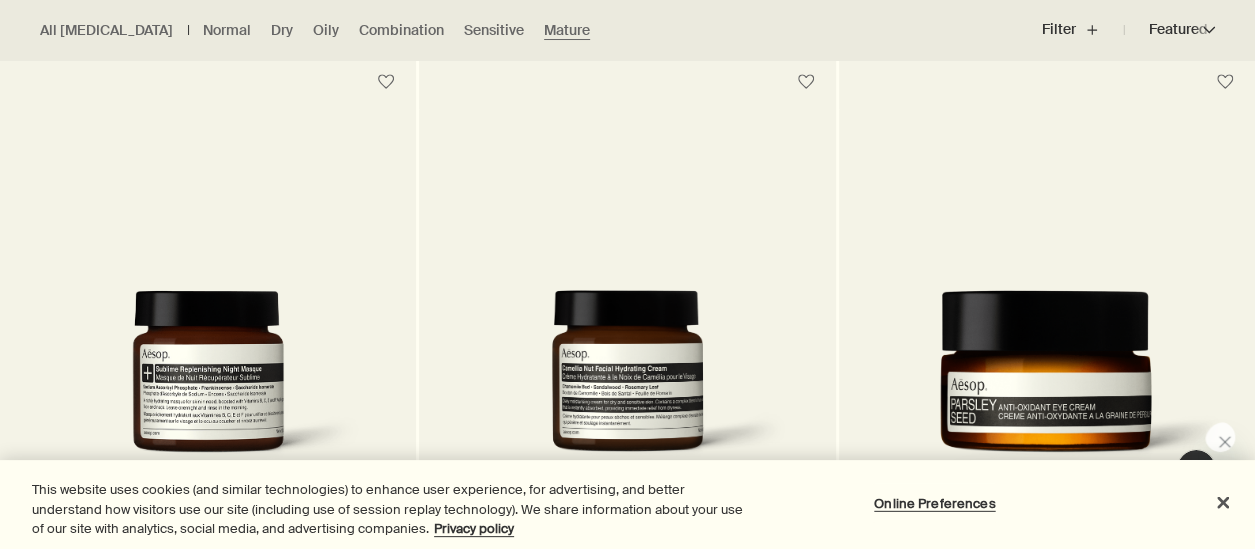 scroll, scrollTop: 4295, scrollLeft: 0, axis: vertical 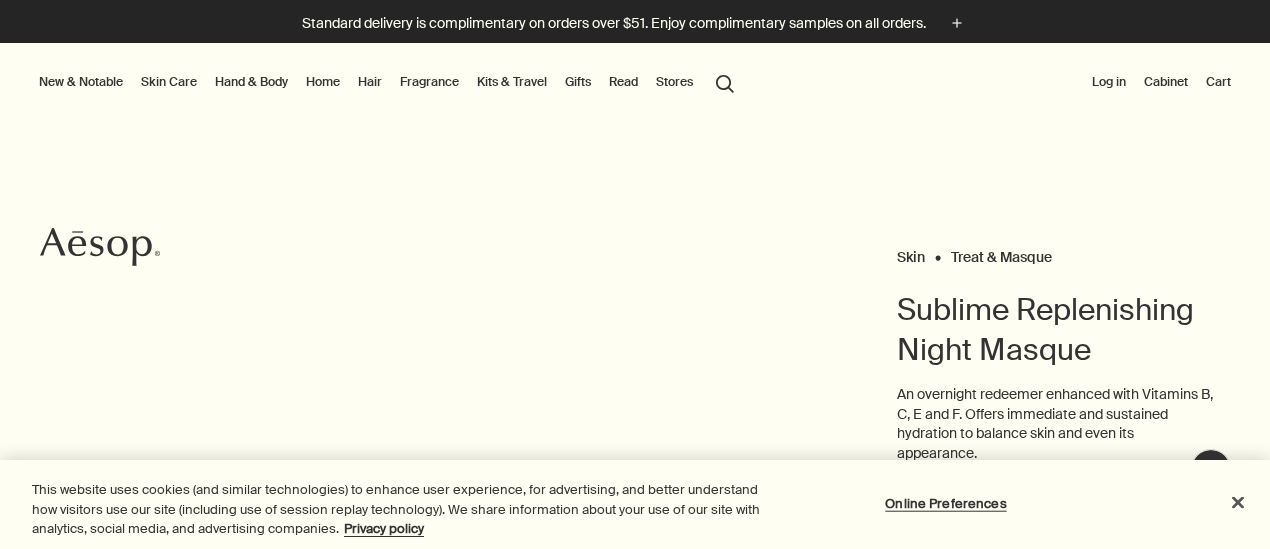 click on "Skin Care" at bounding box center (169, 82) 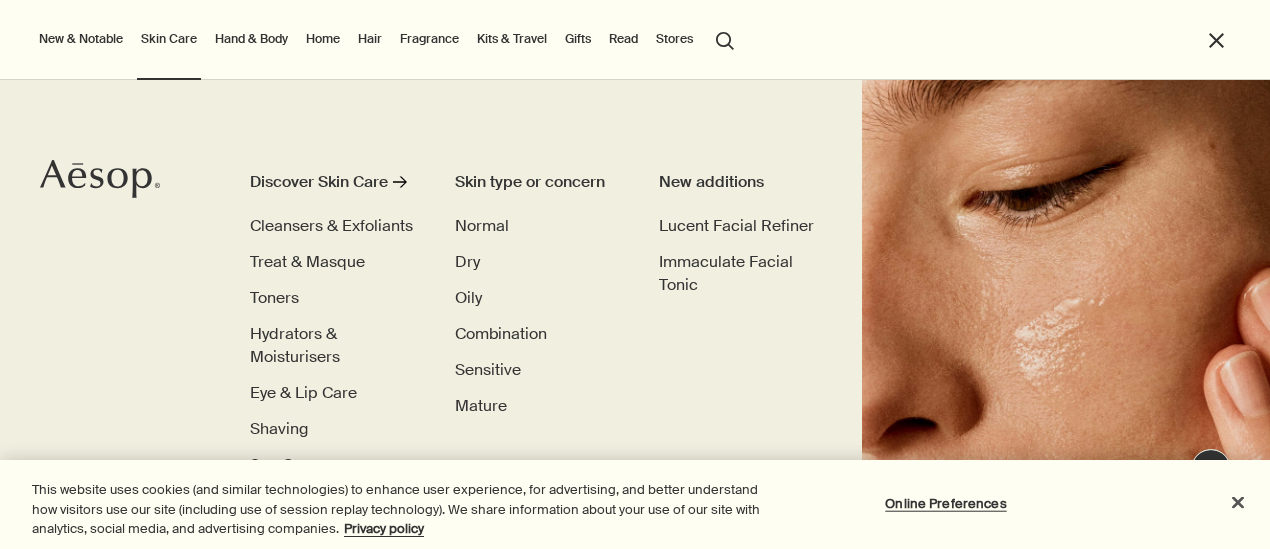 click on "Gifts" at bounding box center [578, 39] 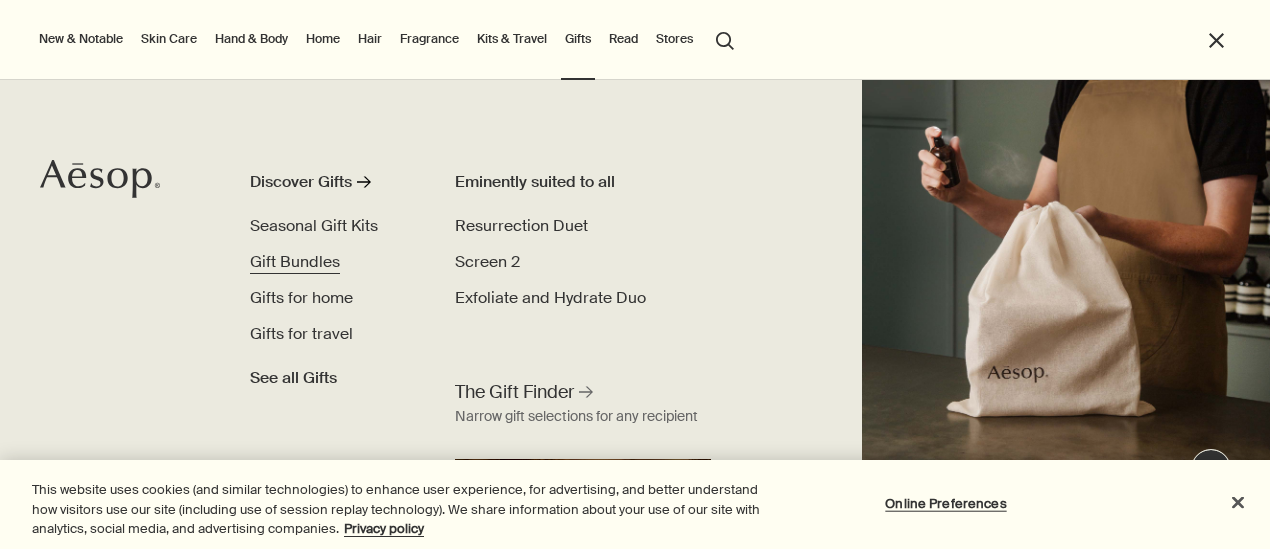 click on "Gift Bundles" at bounding box center (295, 261) 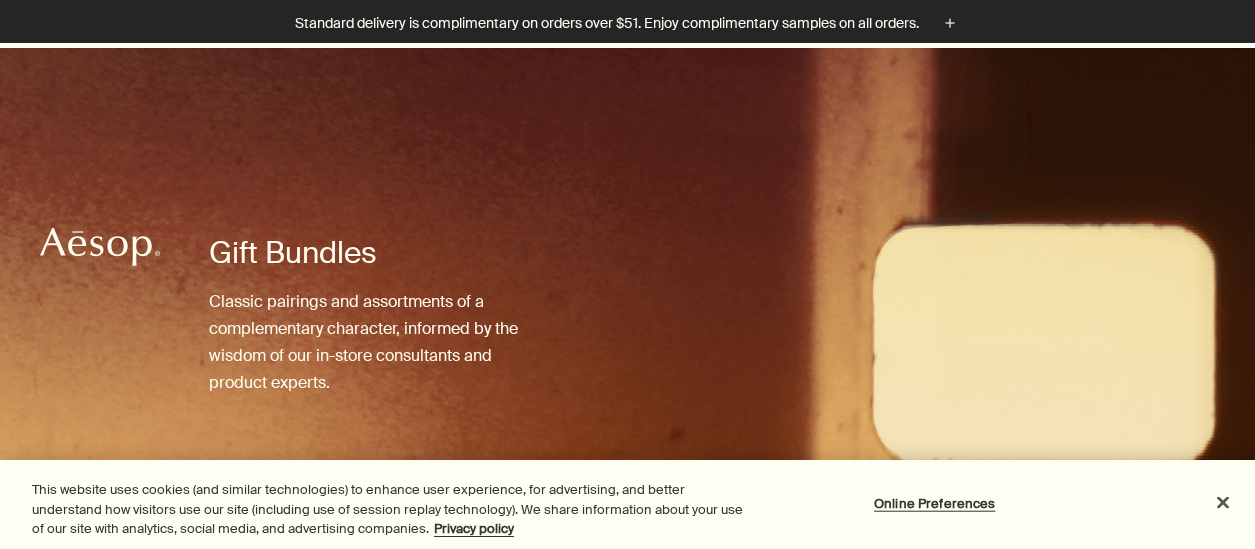 scroll, scrollTop: 566, scrollLeft: 0, axis: vertical 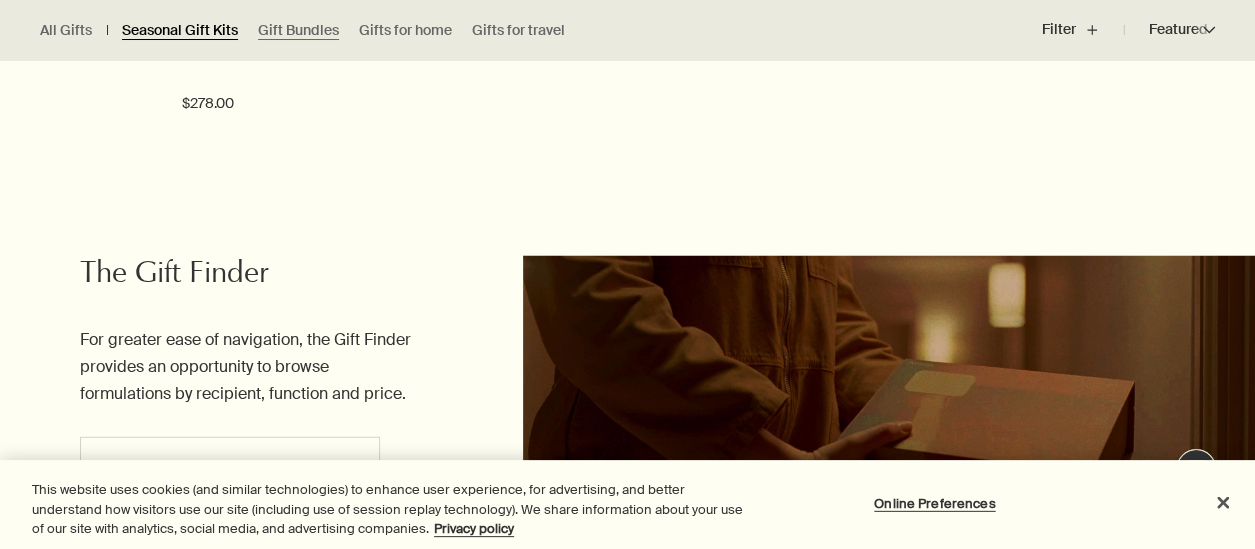 click on "Seasonal Gift Kits" at bounding box center [180, 30] 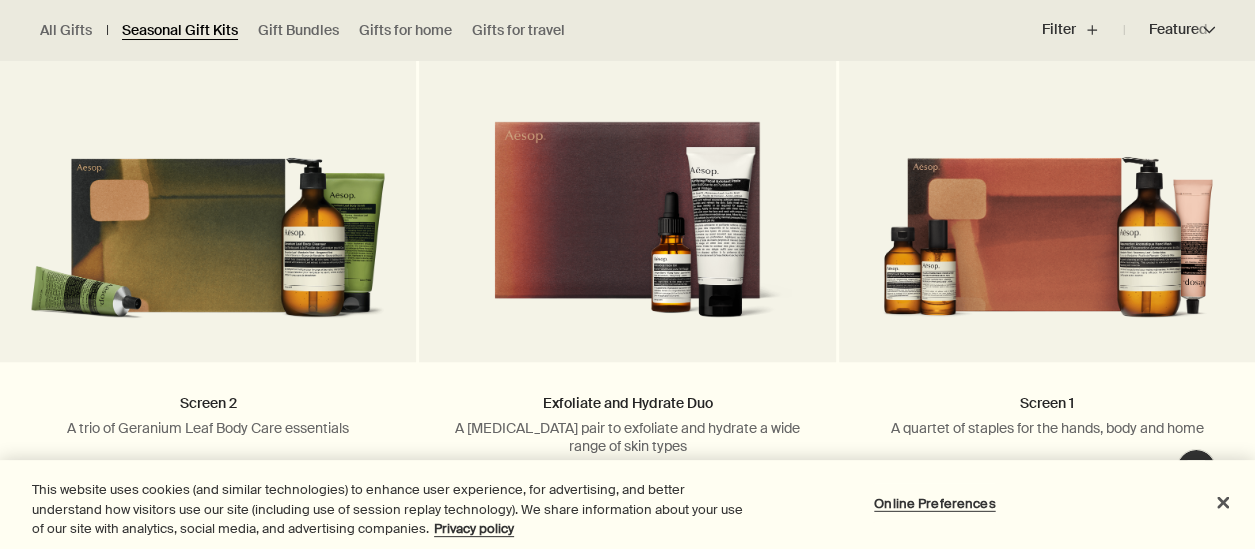 scroll, scrollTop: 735, scrollLeft: 0, axis: vertical 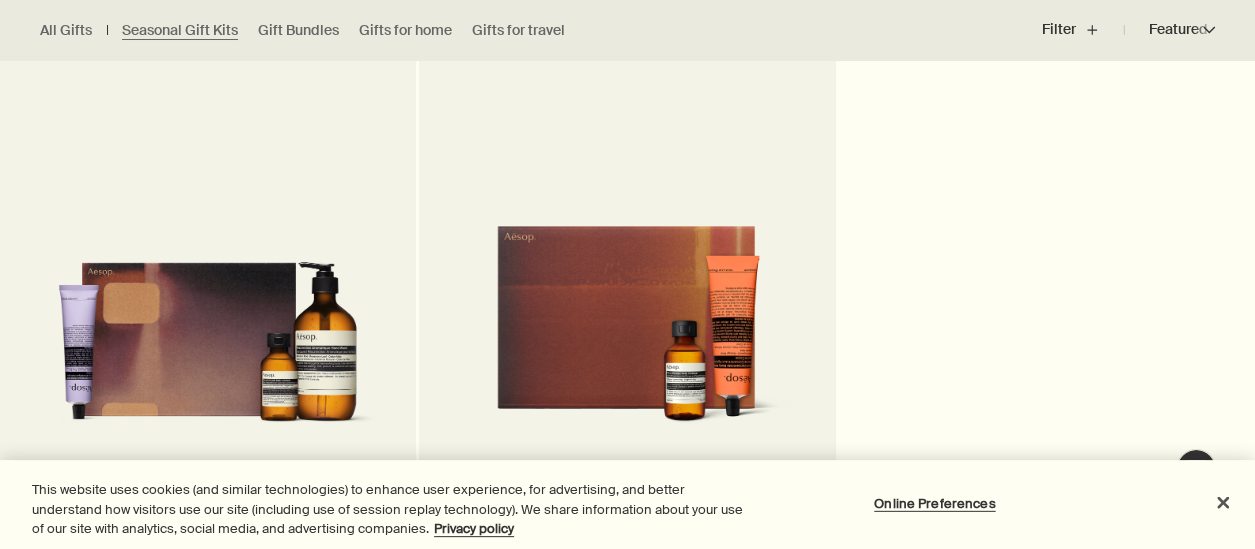 click at bounding box center (627, 266) 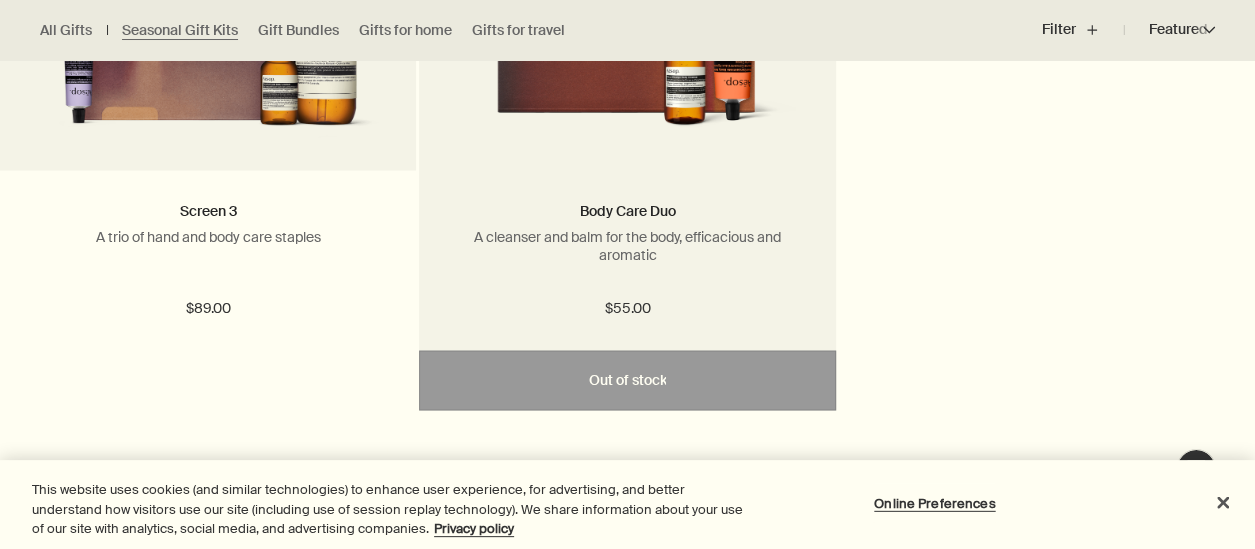 scroll, scrollTop: 1618, scrollLeft: 0, axis: vertical 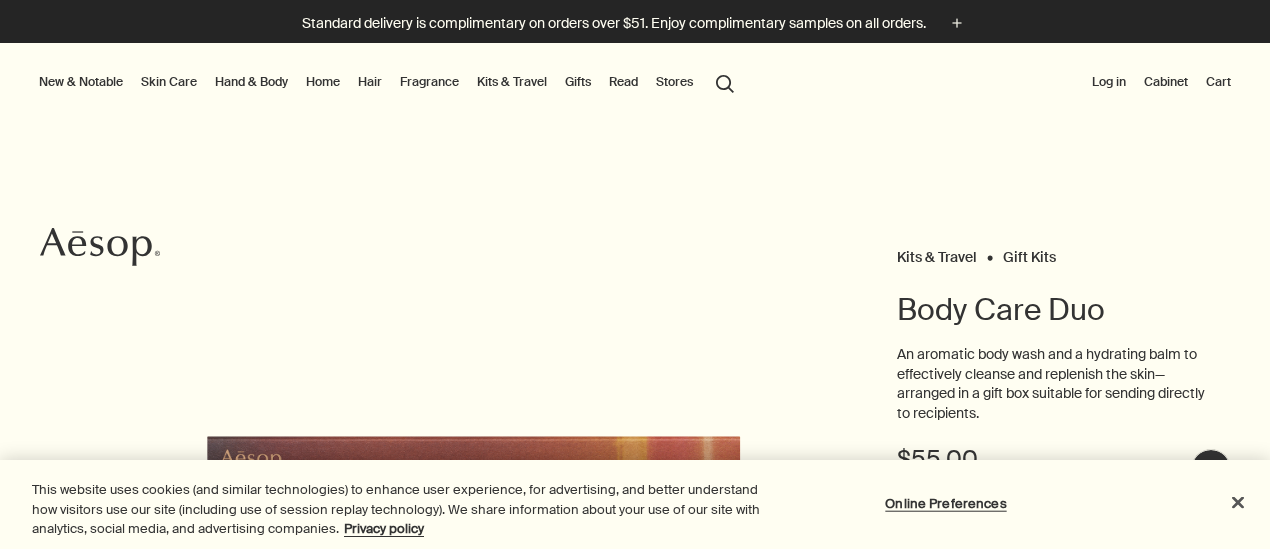 click on "Skin Care" at bounding box center [169, 82] 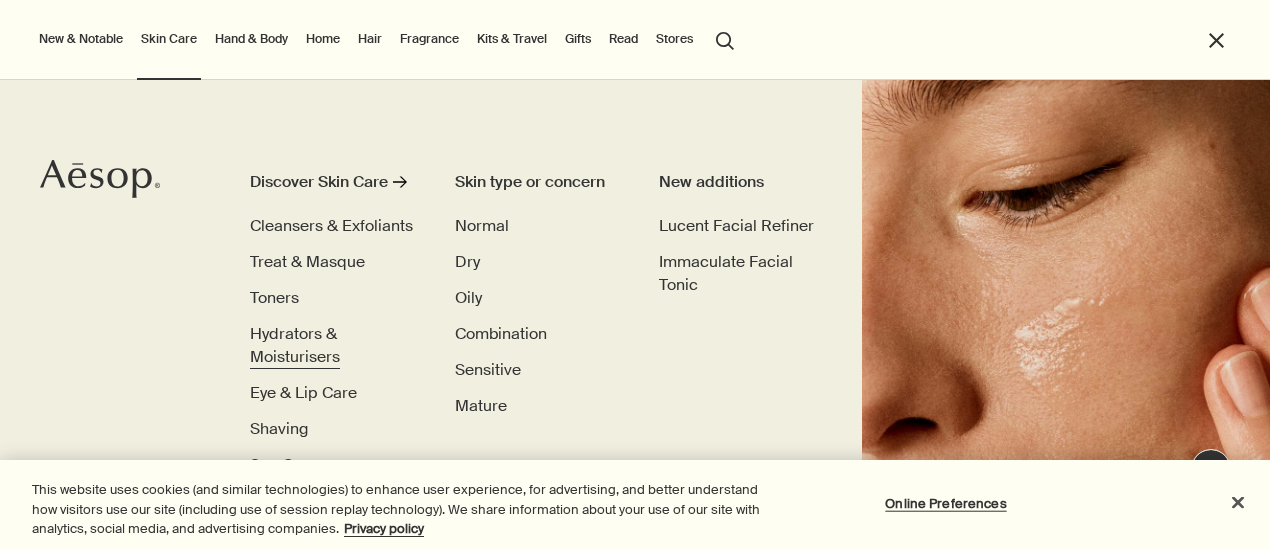 click on "Hydrators & Moisturisers" at bounding box center (295, 345) 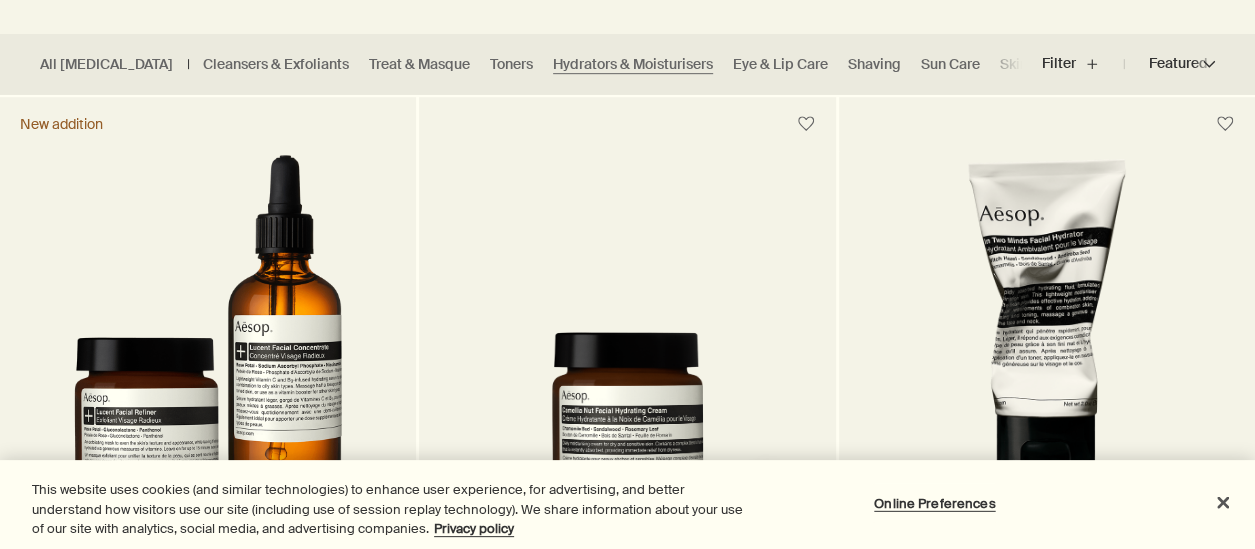scroll, scrollTop: 0, scrollLeft: 0, axis: both 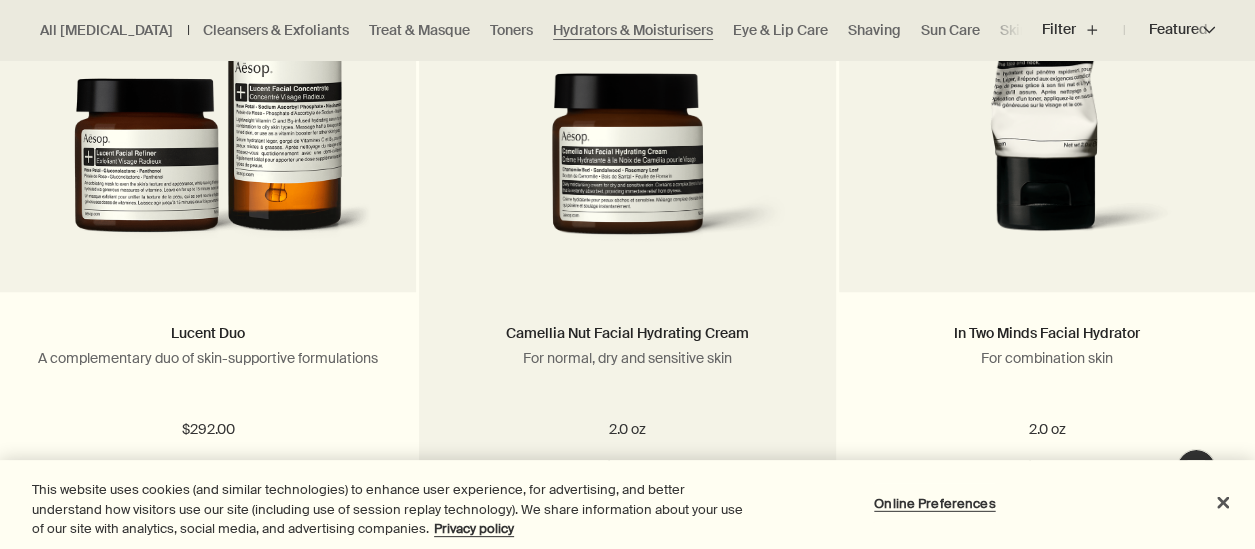 click at bounding box center (627, 92) 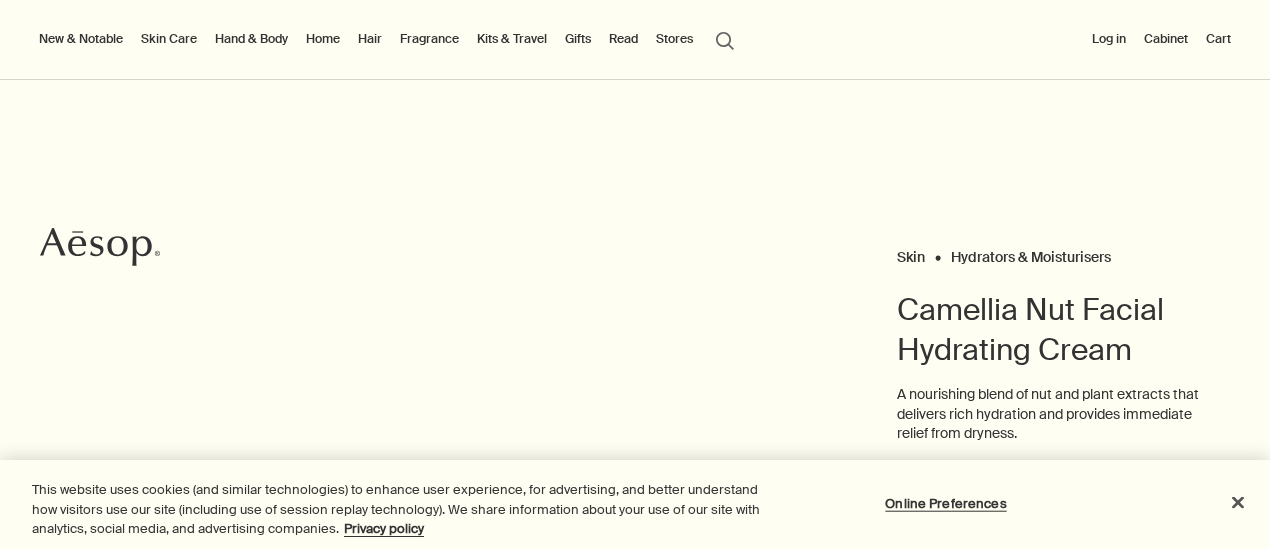 scroll, scrollTop: 0, scrollLeft: 0, axis: both 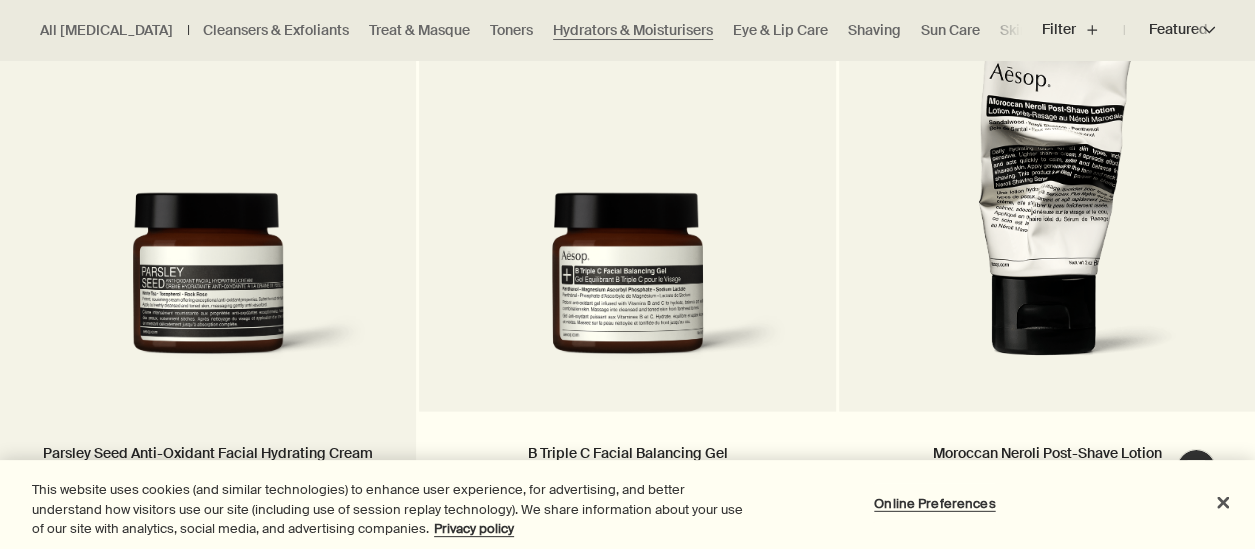 click on "Parsley Seed Anti-Oxidant Facial Hydrating Cream For a wide range of skin types, particularly dry" at bounding box center (208, 483) 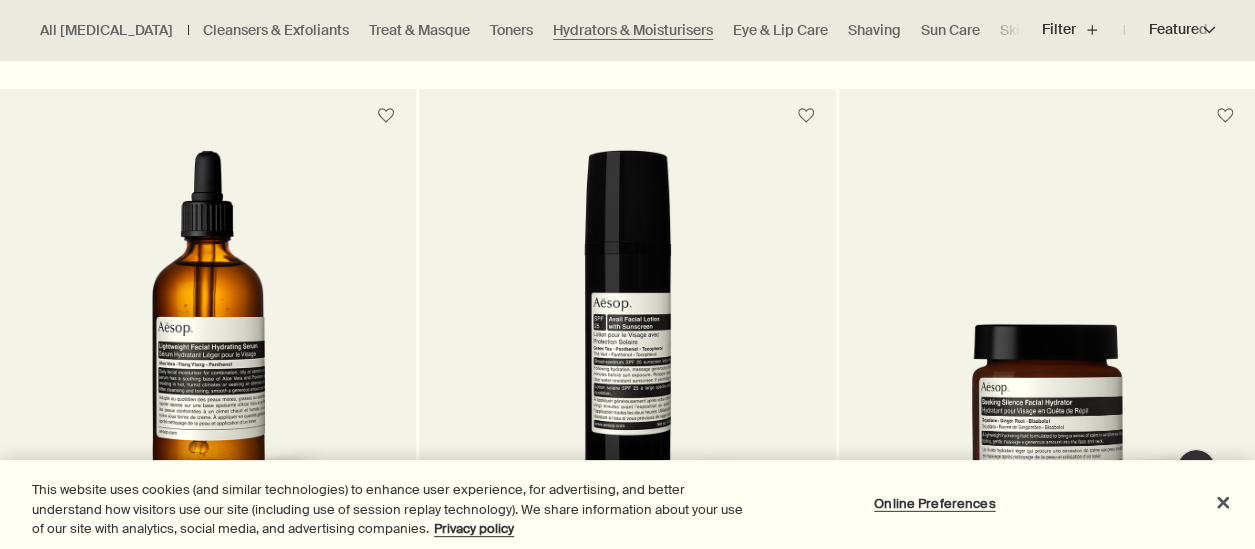 scroll, scrollTop: 3502, scrollLeft: 0, axis: vertical 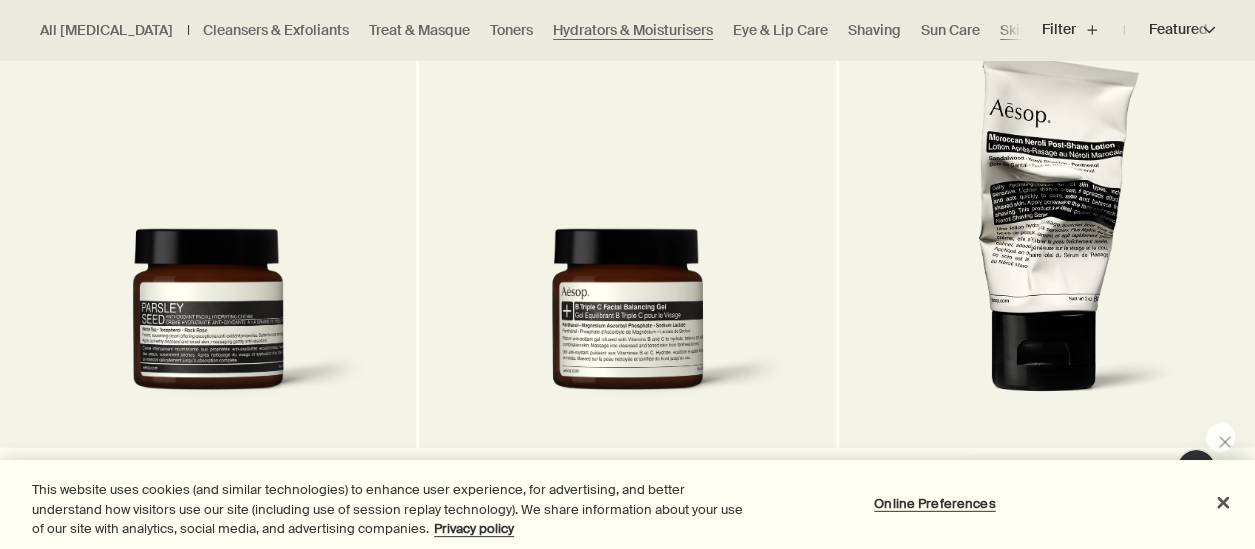 click on "Skin Care Kits" at bounding box center [1045, 30] 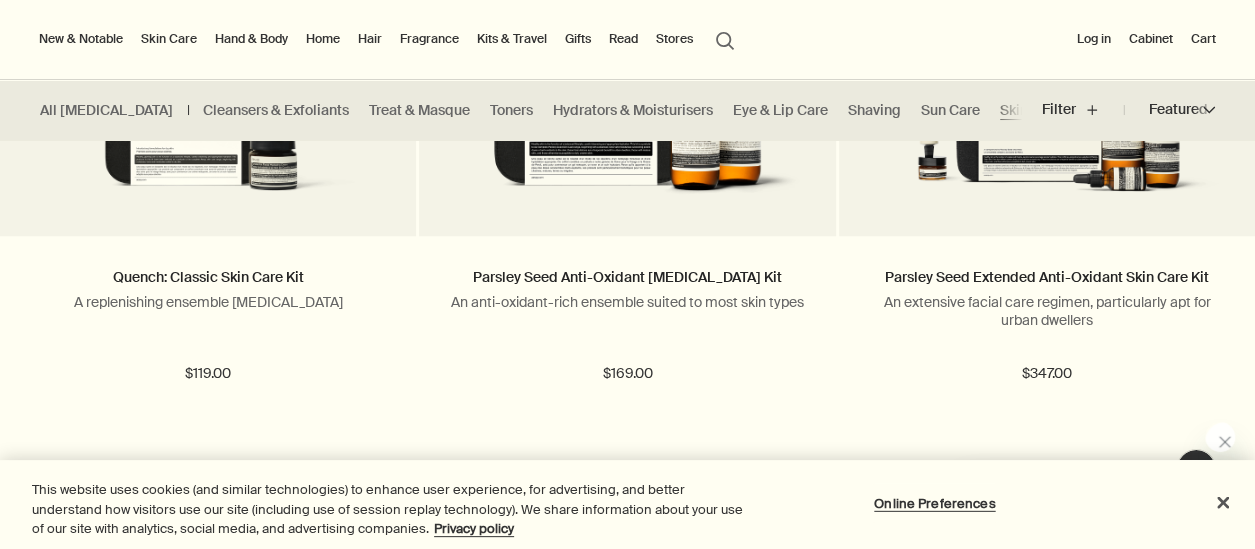 scroll, scrollTop: 846, scrollLeft: 0, axis: vertical 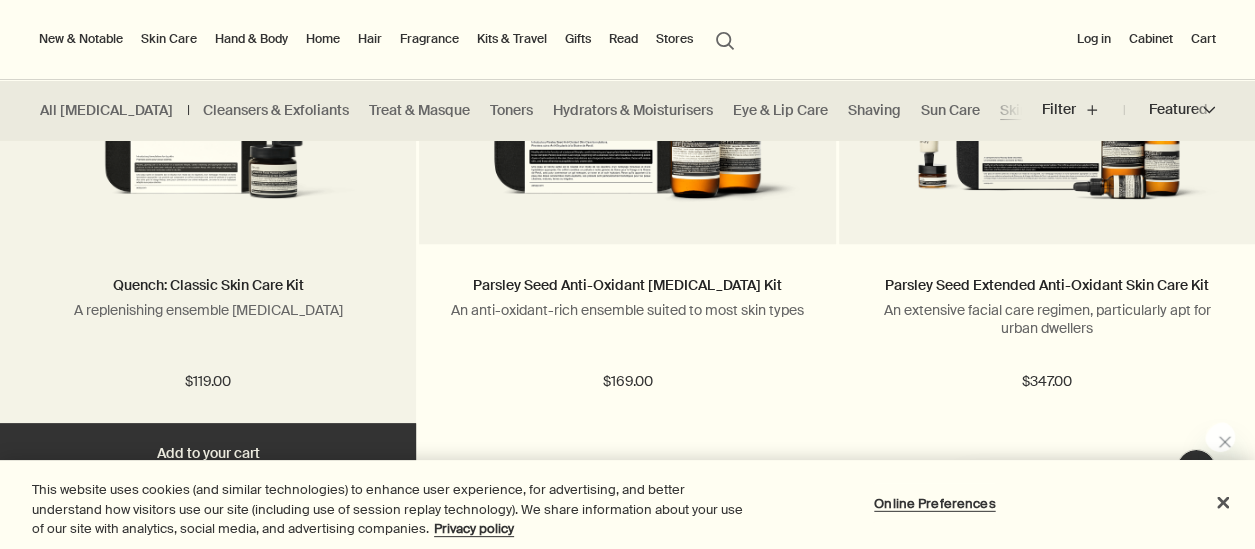 click on "Add Add to your cart" at bounding box center [208, 453] 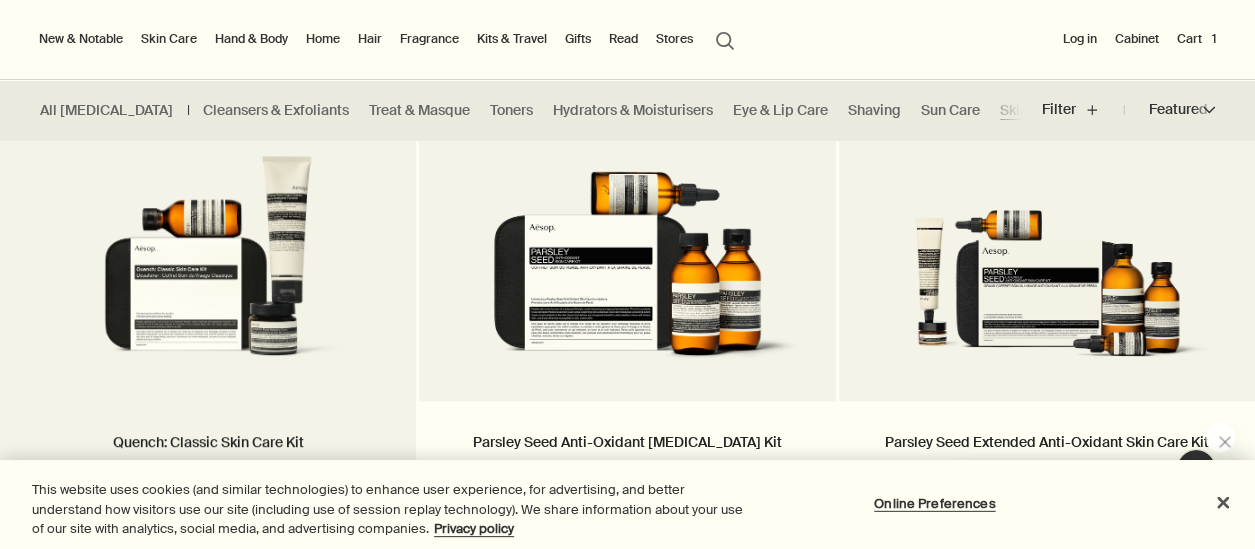 scroll, scrollTop: 687, scrollLeft: 0, axis: vertical 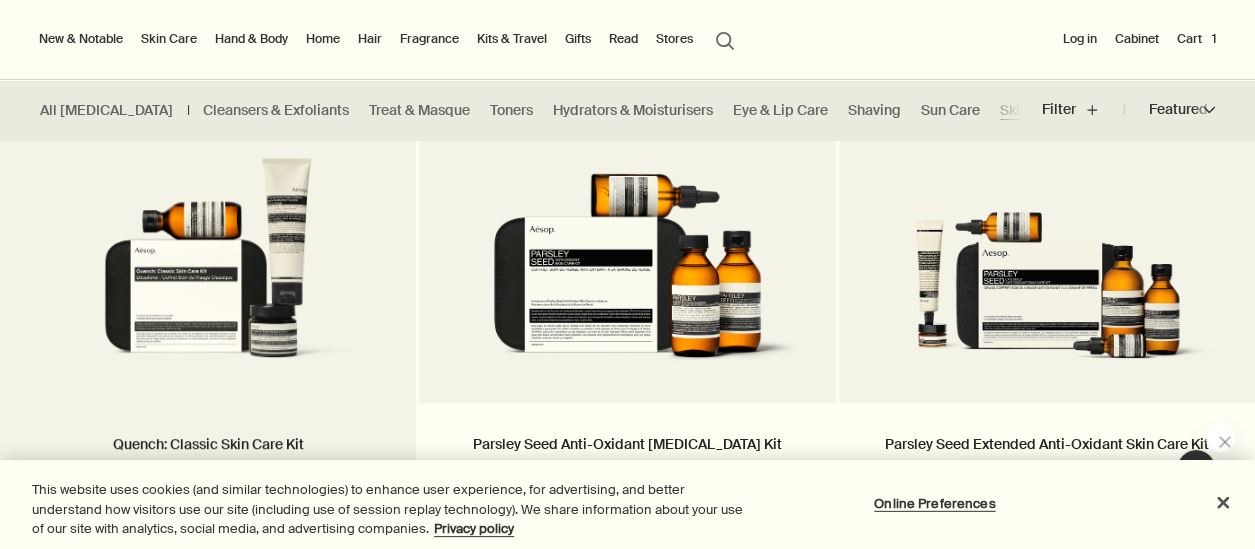 click at bounding box center (208, 265) 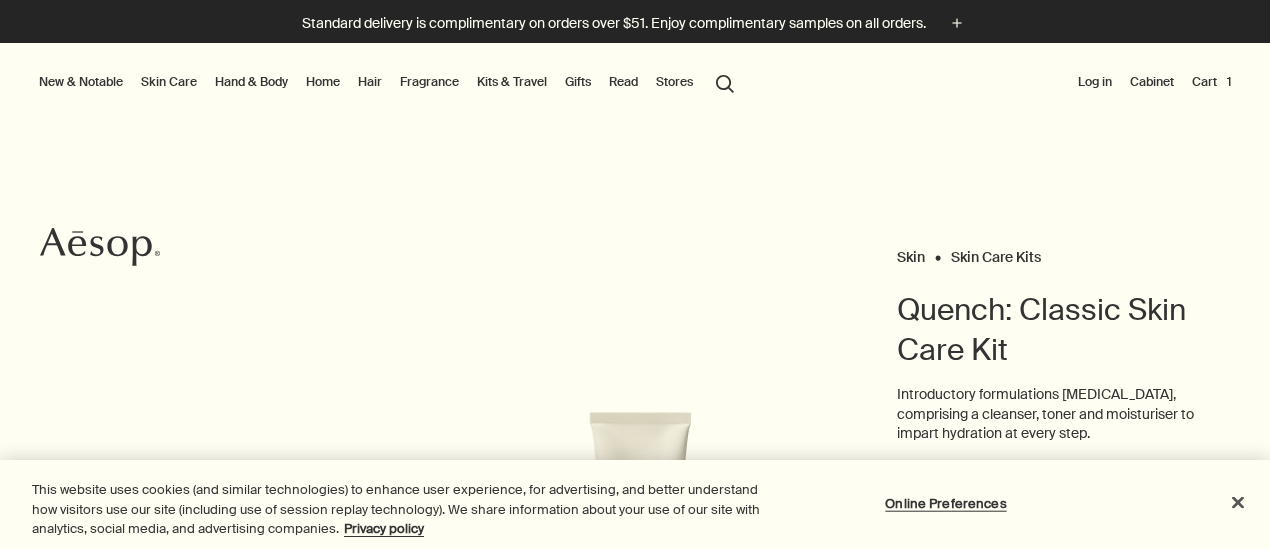 scroll, scrollTop: 0, scrollLeft: 0, axis: both 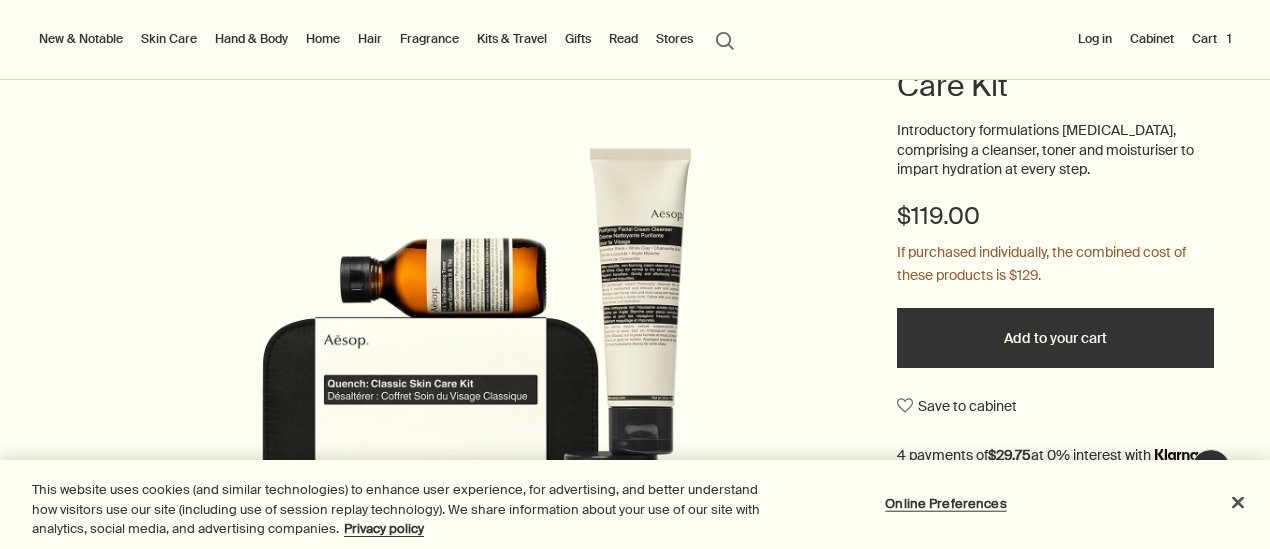 click on "Skin Care" at bounding box center (169, 39) 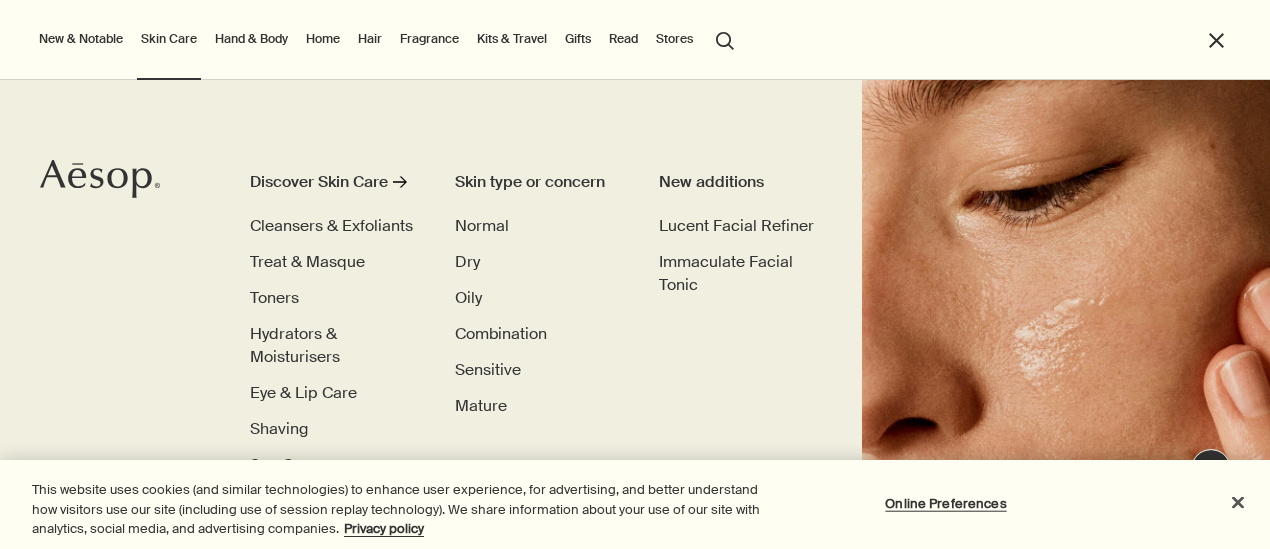 scroll, scrollTop: 0, scrollLeft: 0, axis: both 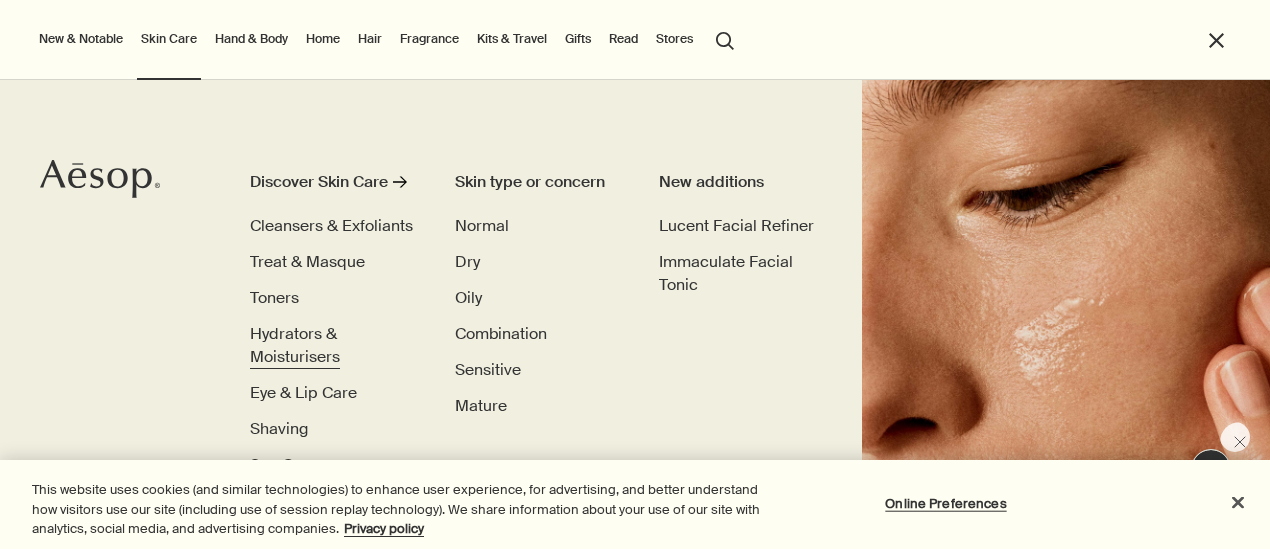 click on "Hydrators & Moisturisers" at bounding box center (295, 345) 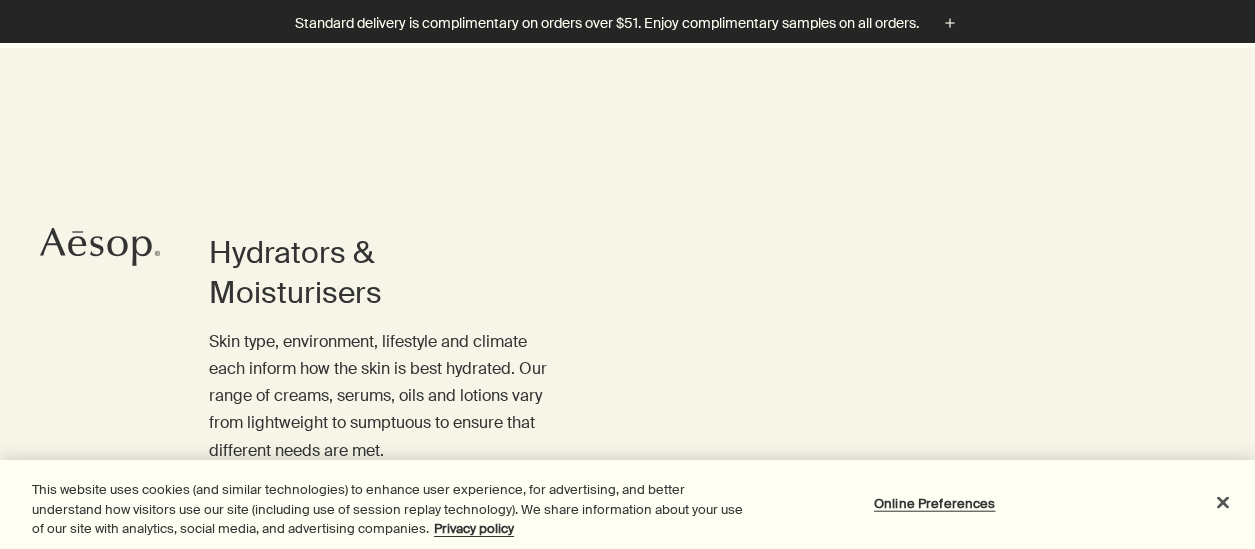 scroll, scrollTop: 314, scrollLeft: 0, axis: vertical 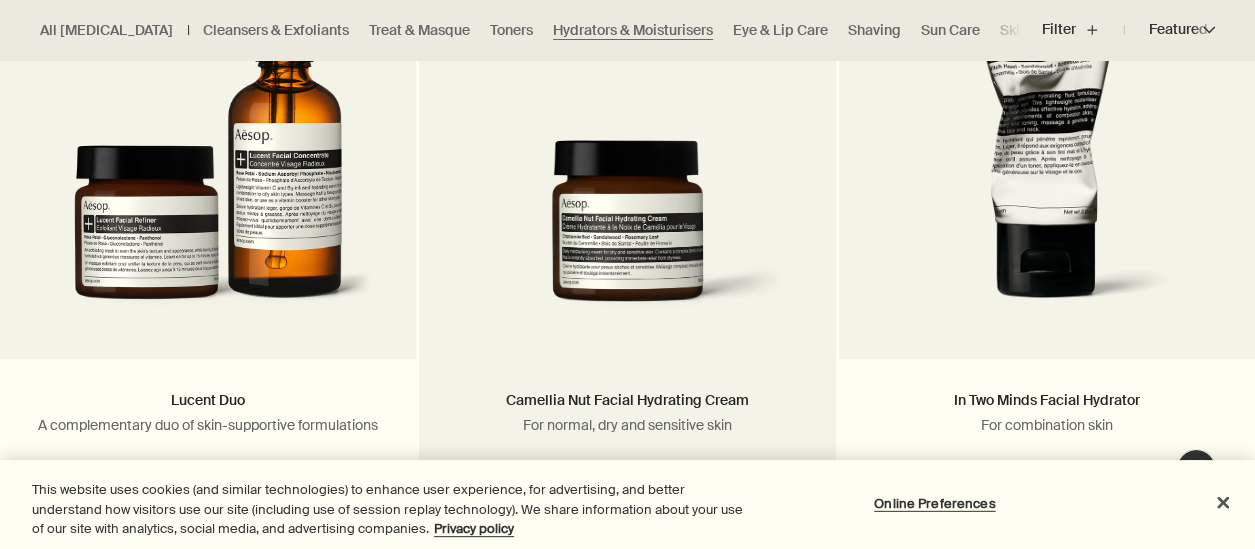 click at bounding box center [627, 159] 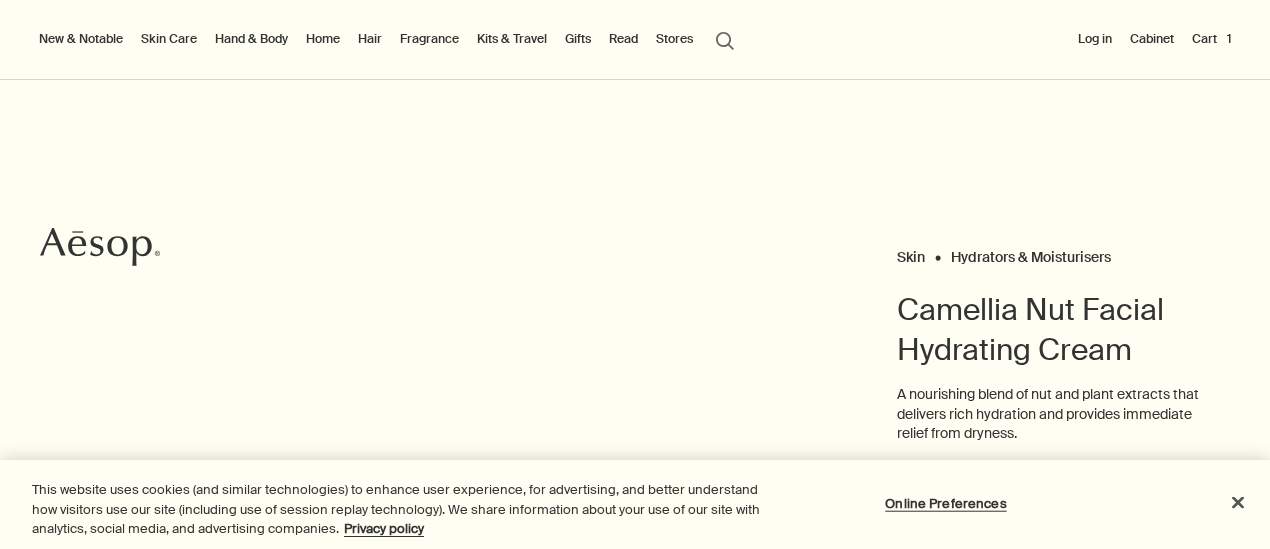 scroll, scrollTop: 0, scrollLeft: 0, axis: both 